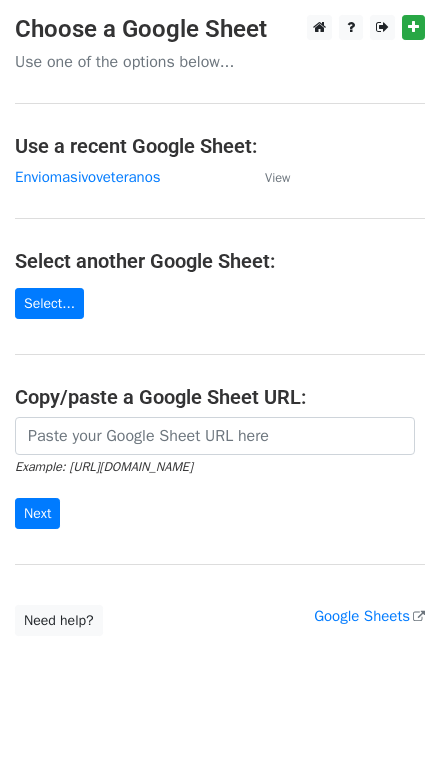 scroll, scrollTop: 0, scrollLeft: 0, axis: both 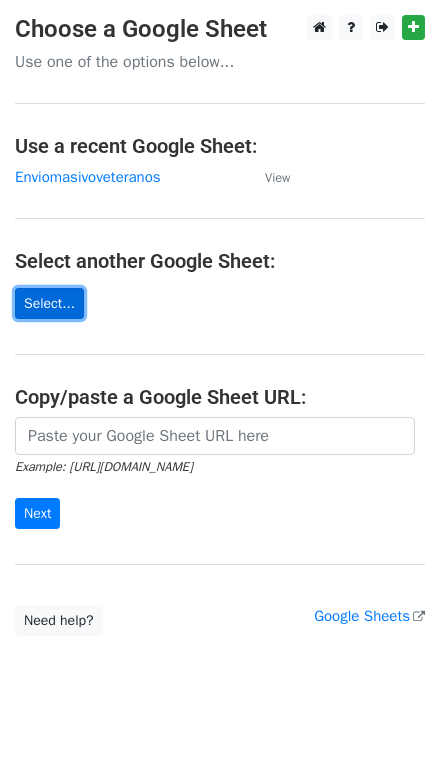 click on "Select..." at bounding box center [49, 303] 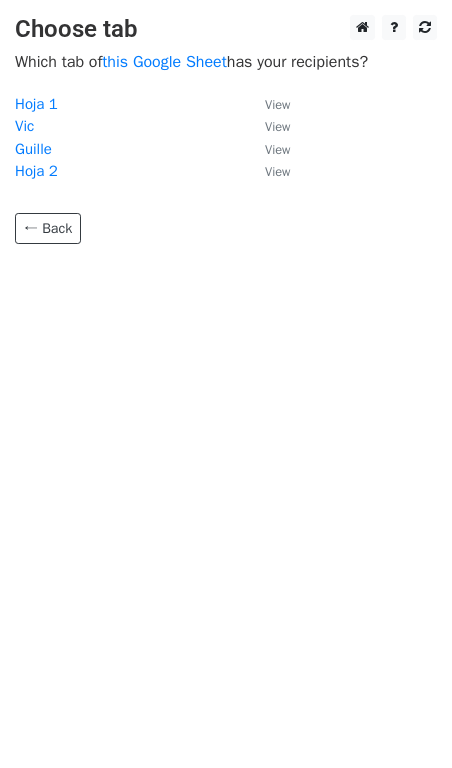 scroll, scrollTop: 0, scrollLeft: 0, axis: both 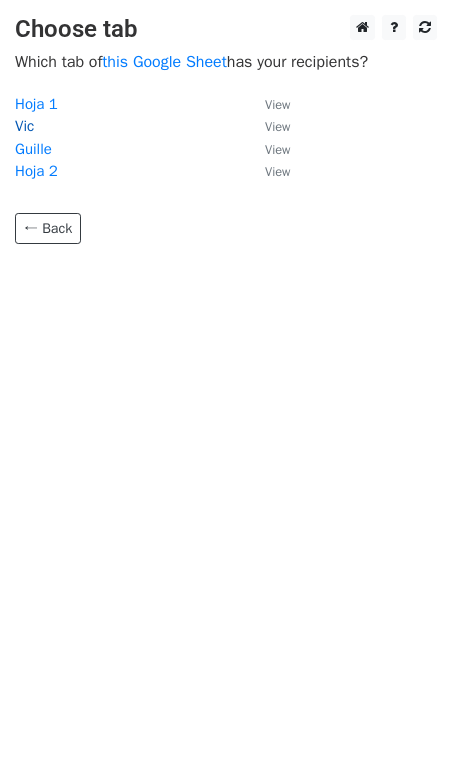 click on "Vic" at bounding box center (24, 126) 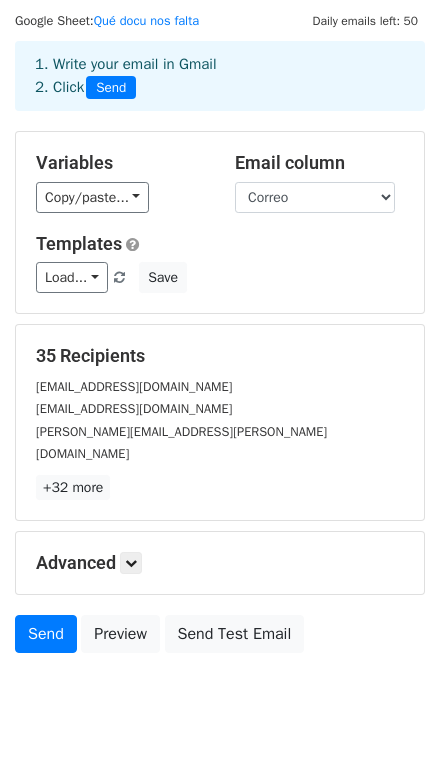 scroll, scrollTop: 80, scrollLeft: 0, axis: vertical 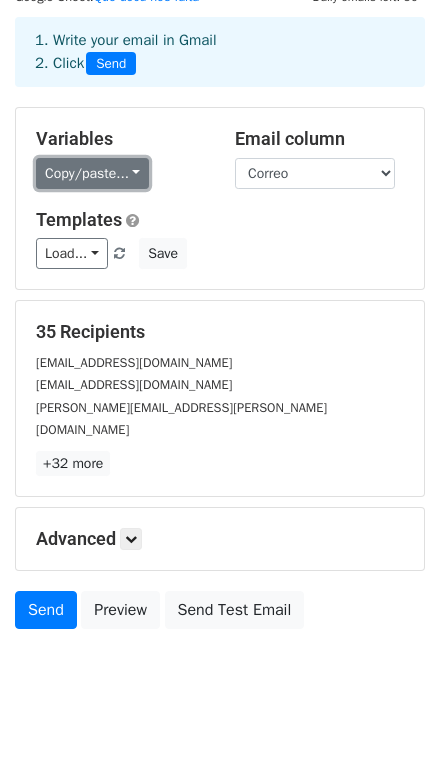 click on "Copy/paste..." at bounding box center [92, 173] 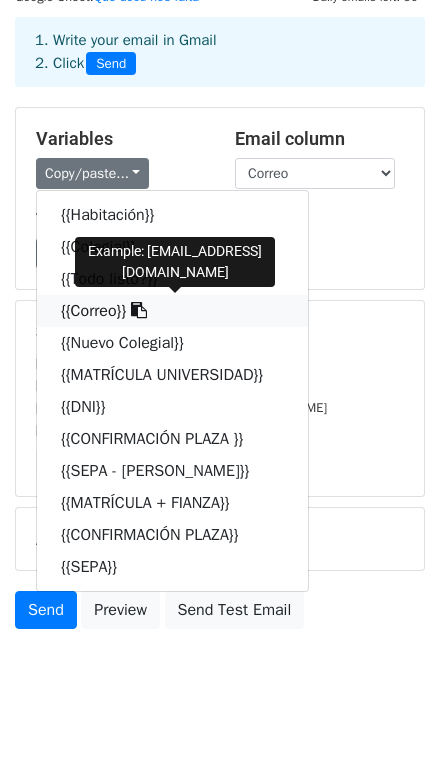 click on "{{Correo}}" at bounding box center (172, 311) 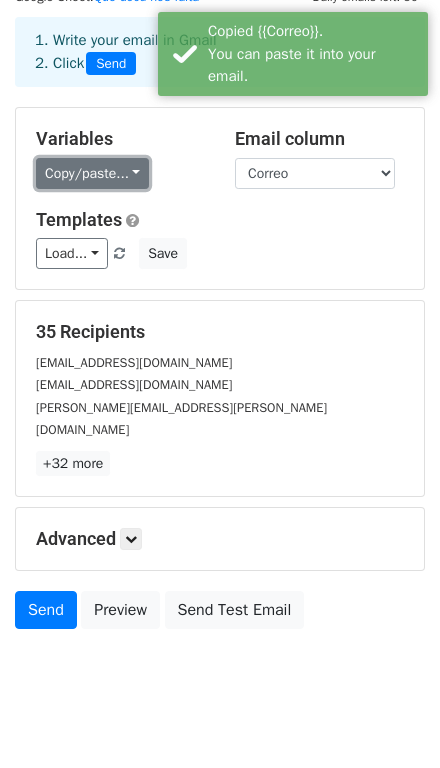 click on "Copy/paste..." at bounding box center (92, 173) 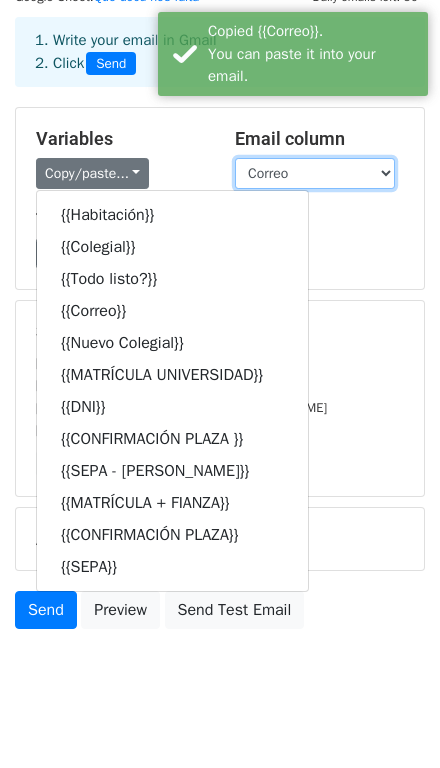 click on "Habitación
Colegial
Todo listo?
Correo
Nuevo Colegial
MATRÍCULA UNIVERSIDAD
DNI
CONFIRMACIÓN PLAZA
SEPA - ELÍAS AHÚJA
MATRÍCULA + FIANZA
CONFIRMACIÓN PLAZA
SEPA" at bounding box center [315, 173] 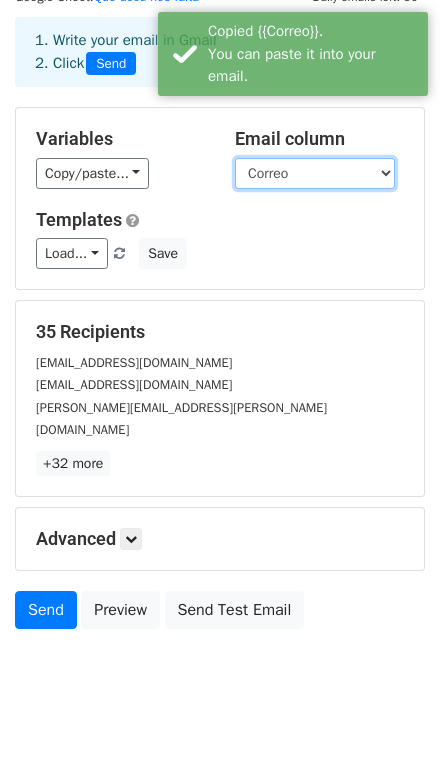 click on "Habitación
Colegial
Todo listo?
Correo
Nuevo Colegial
MATRÍCULA UNIVERSIDAD
DNI
CONFIRMACIÓN PLAZA
SEPA - ELÍAS AHÚJA
MATRÍCULA + FIANZA
CONFIRMACIÓN PLAZA
SEPA" at bounding box center (315, 173) 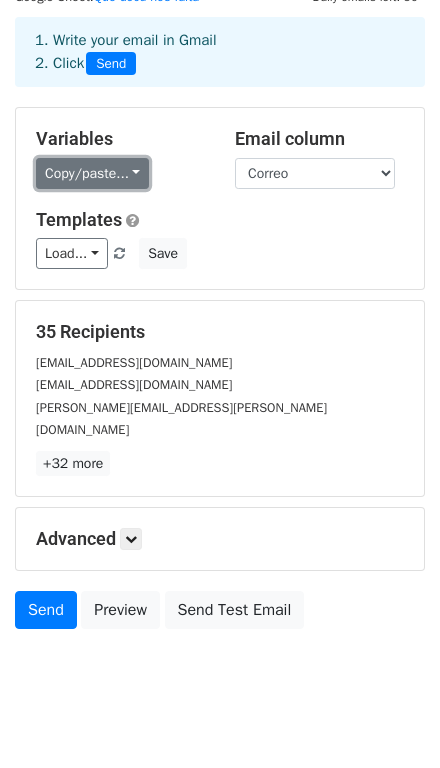 click on "Copy/paste..." at bounding box center (92, 173) 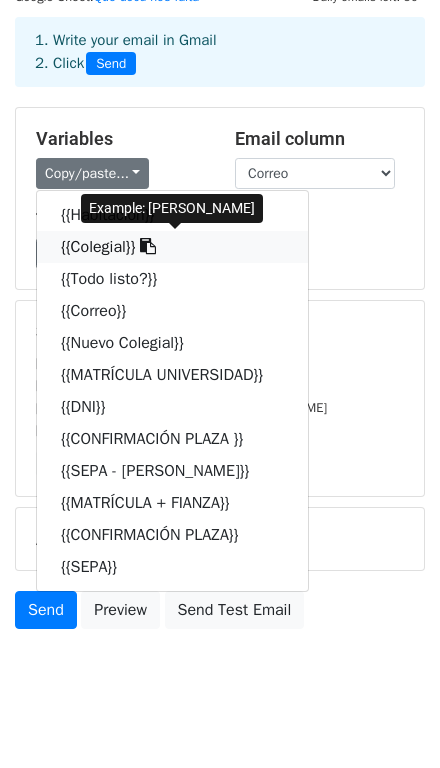 click at bounding box center [148, 246] 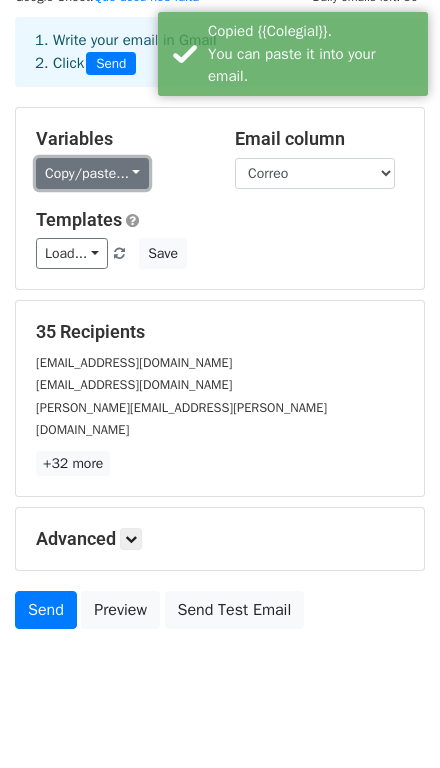 click on "Copy/paste..." at bounding box center [92, 173] 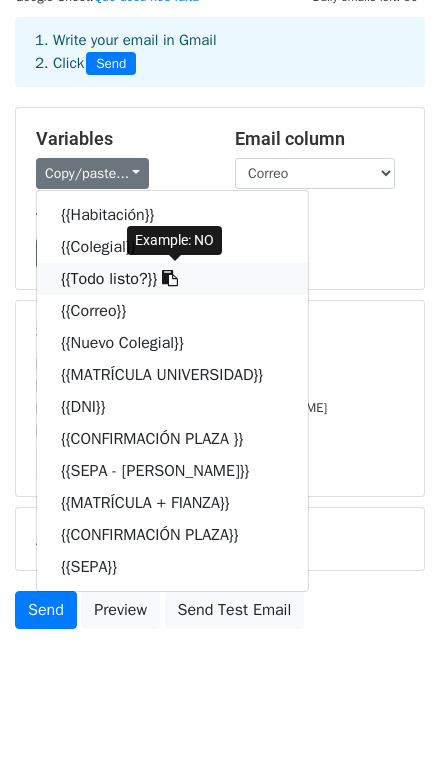 click at bounding box center [170, 278] 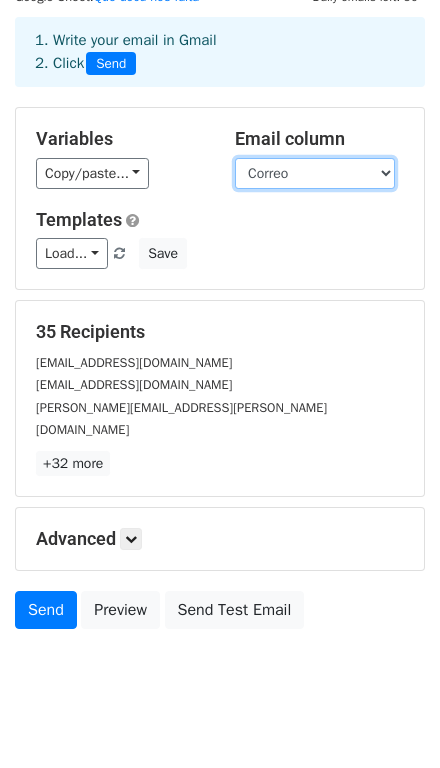 click on "Habitación
Colegial
Todo listo?
Correo
Nuevo Colegial
MATRÍCULA UNIVERSIDAD
DNI
CONFIRMACIÓN PLAZA
SEPA - ELÍAS AHÚJA
MATRÍCULA + FIANZA
CONFIRMACIÓN PLAZA
SEPA" at bounding box center [315, 173] 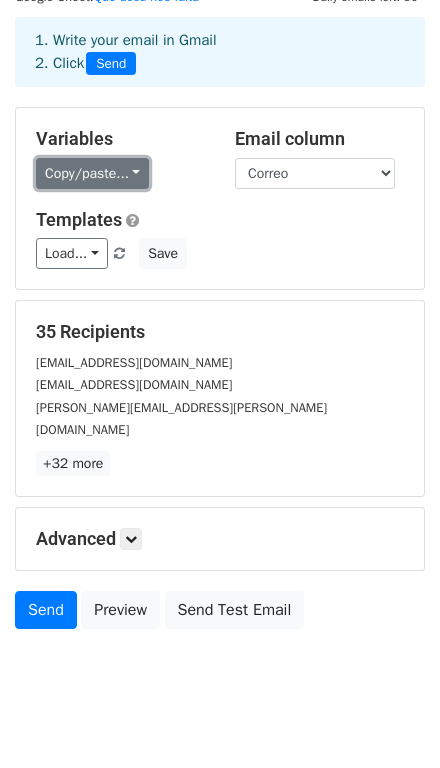 click on "Copy/paste..." at bounding box center [92, 173] 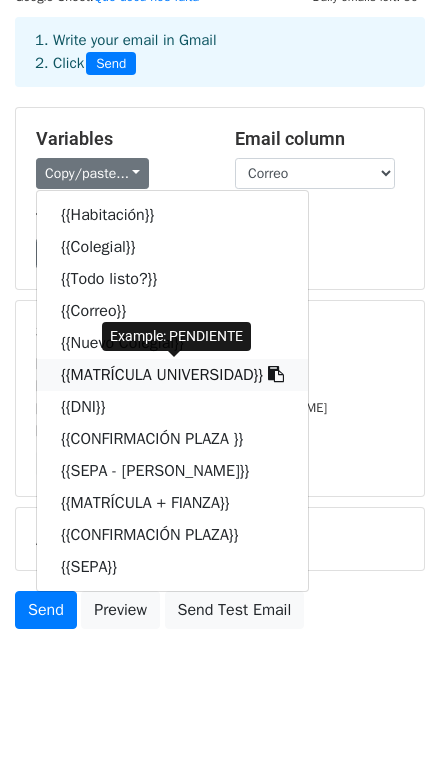 click on "{{MATRÍCULA UNIVERSIDAD}}" at bounding box center (172, 375) 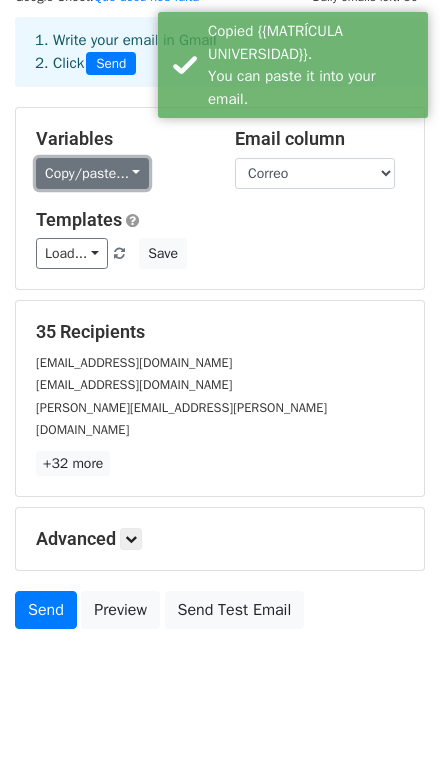 click on "Copy/paste..." at bounding box center (92, 173) 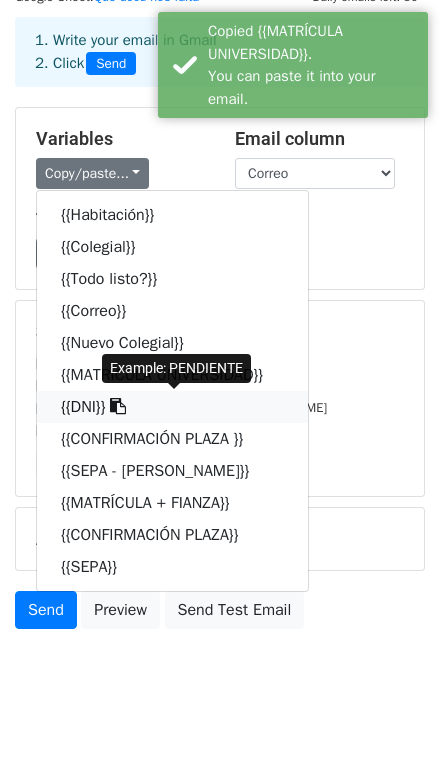 click on "{{DNI}}" at bounding box center (172, 407) 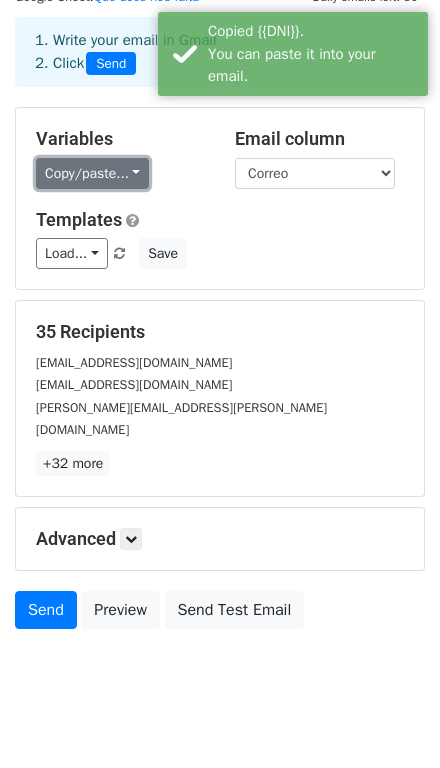 click on "Copy/paste..." at bounding box center [92, 173] 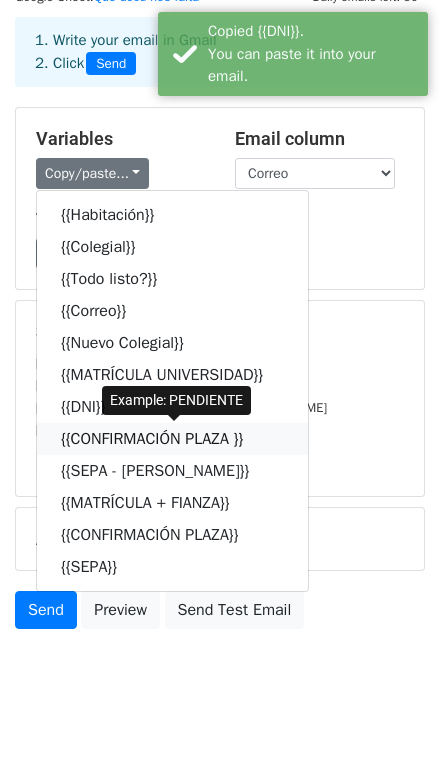 click on "{{CONFIRMACIÓN PLAZA }}" at bounding box center (172, 439) 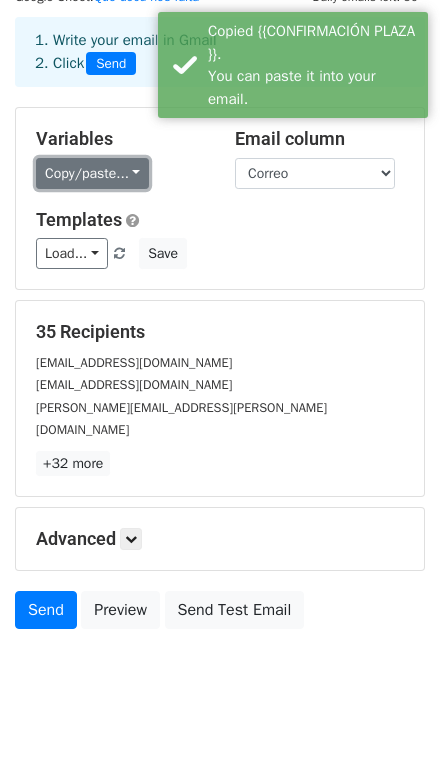 click on "Copy/paste..." at bounding box center (92, 173) 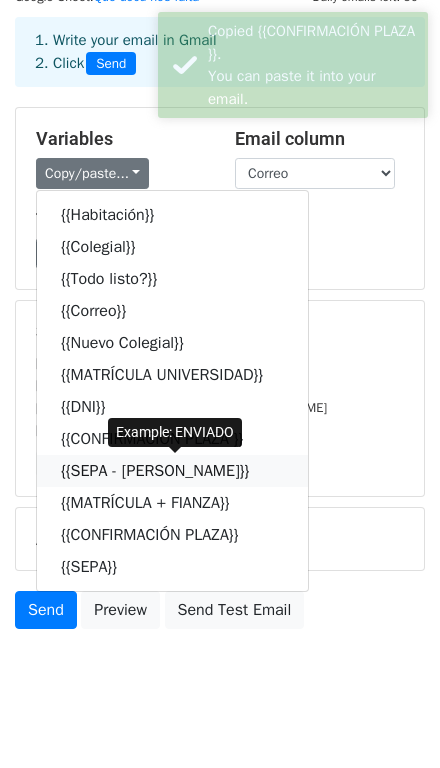 click on "{{SEPA - ELÍAS AHÚJA}}" at bounding box center (172, 471) 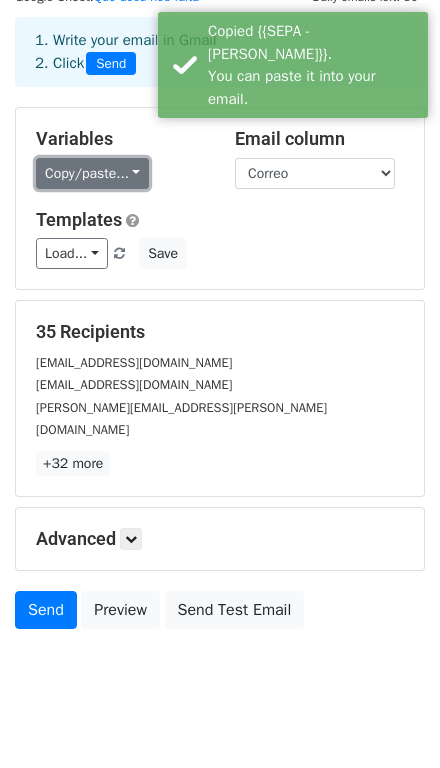 click on "Copy/paste..." at bounding box center (92, 173) 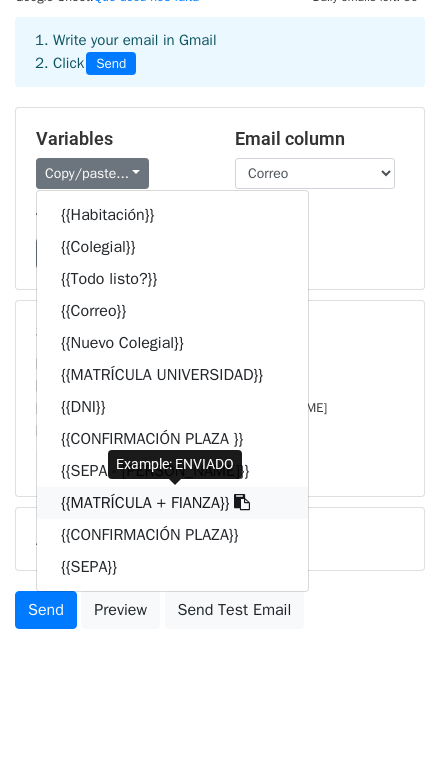 click on "{{MATRÍCULA + FIANZA}}" at bounding box center (172, 503) 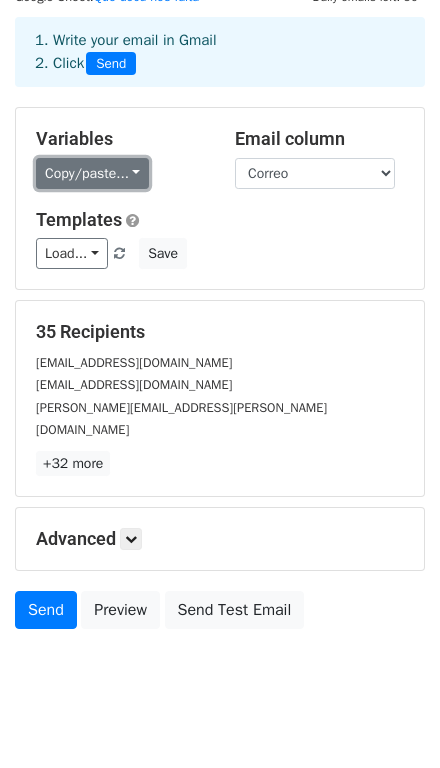 click on "Copy/paste..." at bounding box center [92, 173] 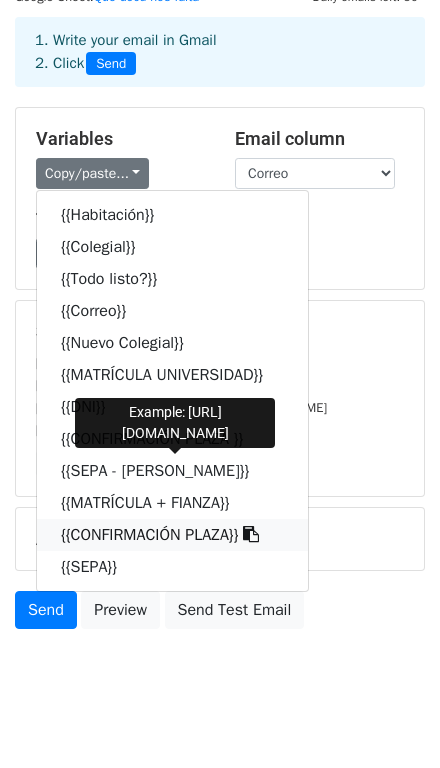 click on "{{CONFIRMACIÓN PLAZA}}" at bounding box center (172, 535) 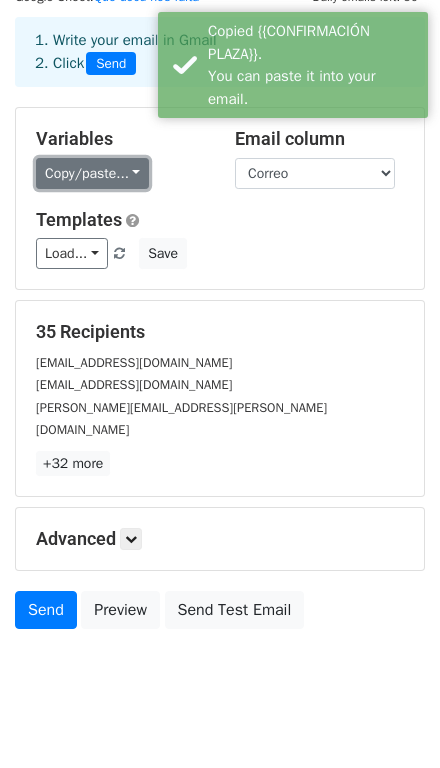click on "Copy/paste..." at bounding box center (92, 173) 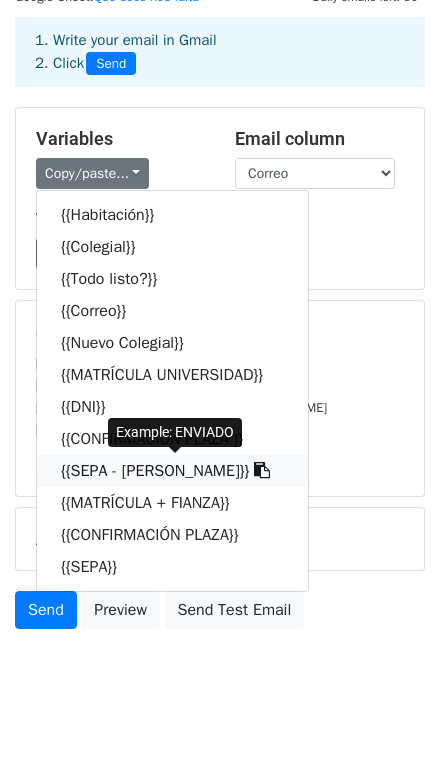 click on "{{SEPA - ELÍAS AHÚJA}}" at bounding box center [172, 471] 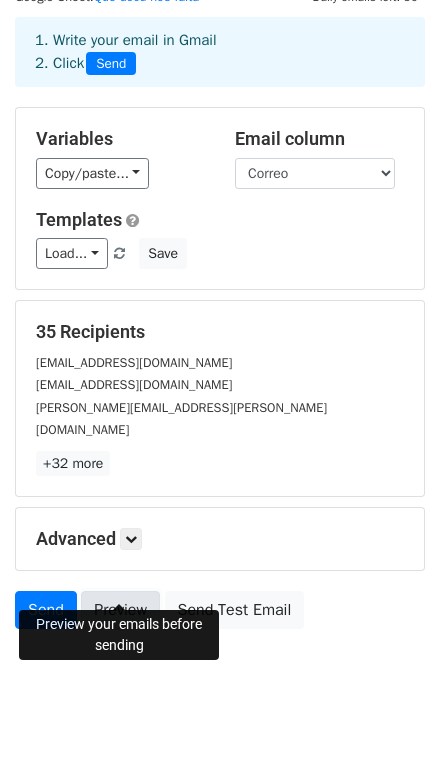 click on "Preview" at bounding box center [120, 610] 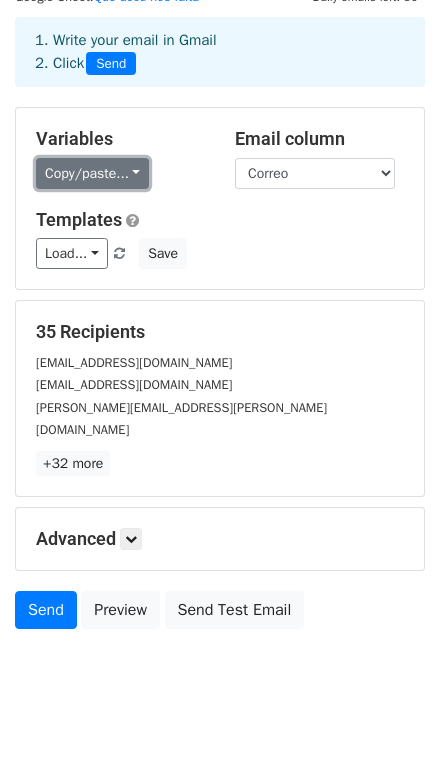 click on "Copy/paste..." at bounding box center [92, 173] 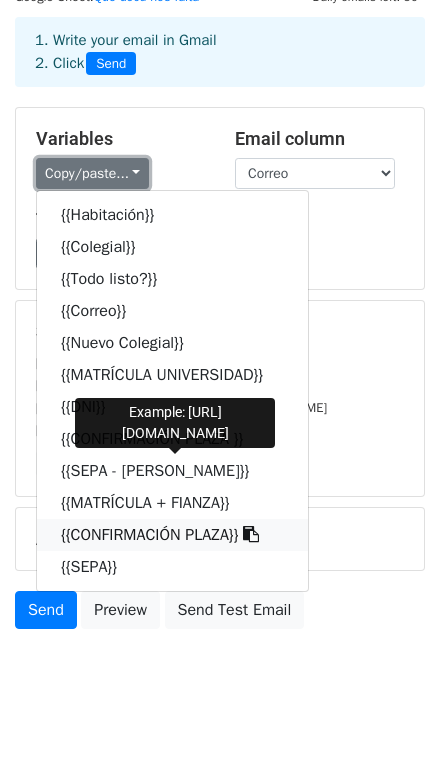 scroll, scrollTop: 86, scrollLeft: 0, axis: vertical 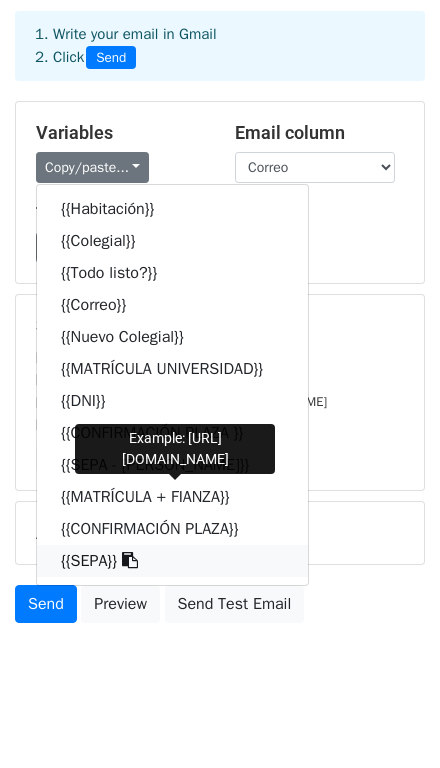 click on "{{SEPA}}" at bounding box center [172, 561] 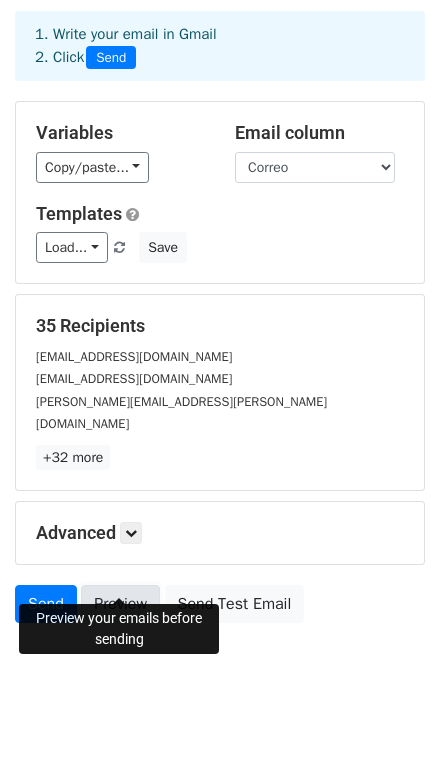 click on "Preview" at bounding box center [120, 604] 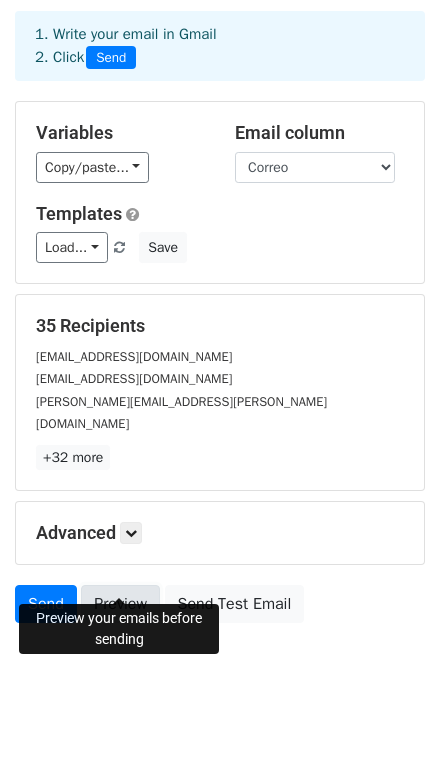 click on "Preview" at bounding box center (120, 604) 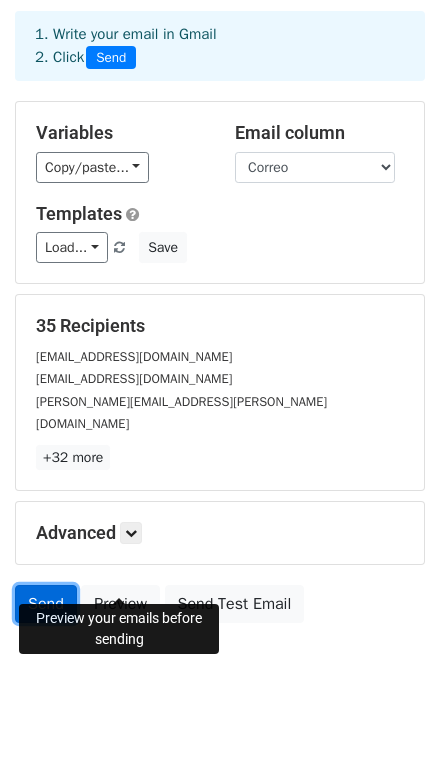 click on "Send" at bounding box center [46, 604] 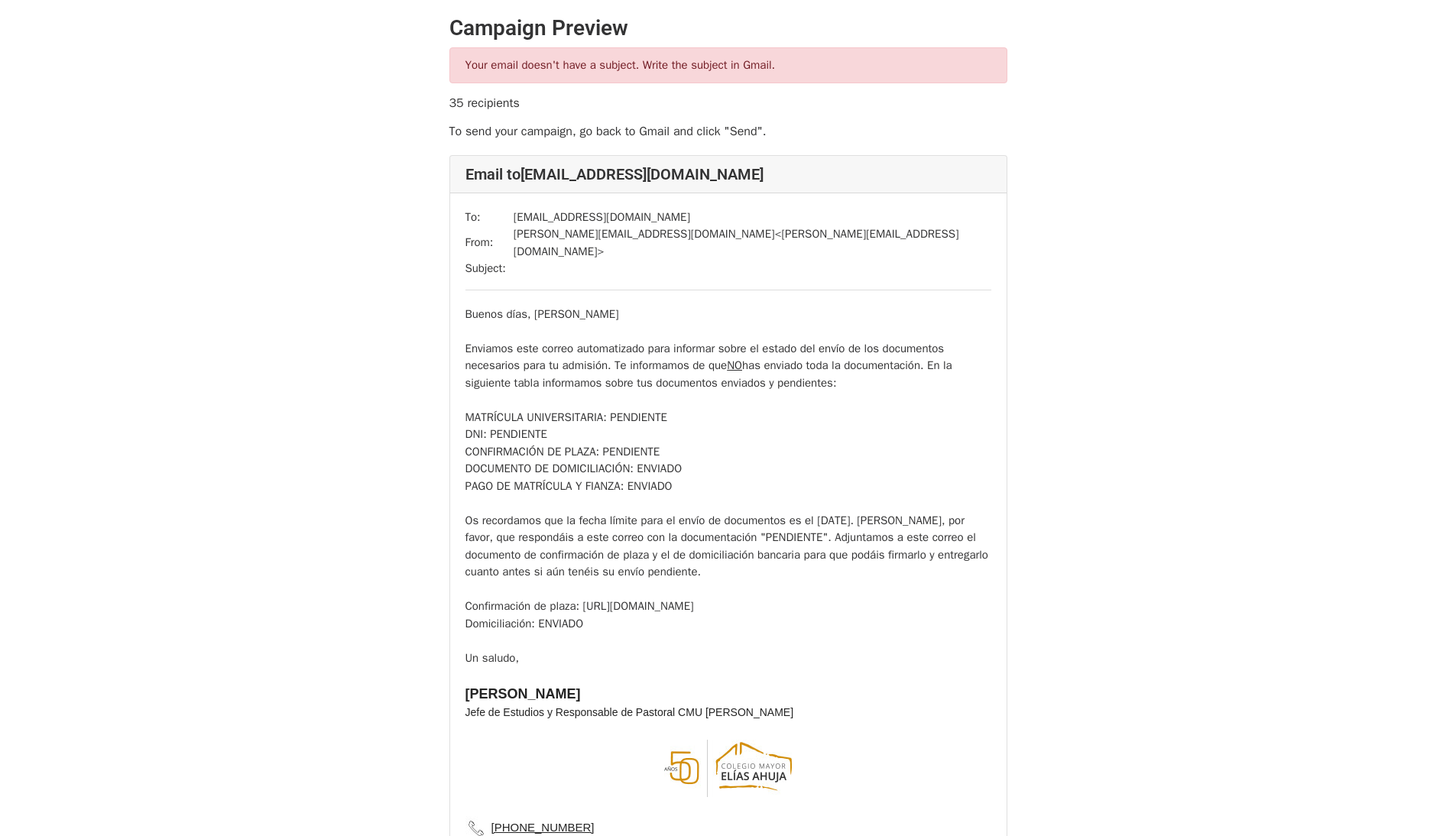 scroll, scrollTop: 0, scrollLeft: 0, axis: both 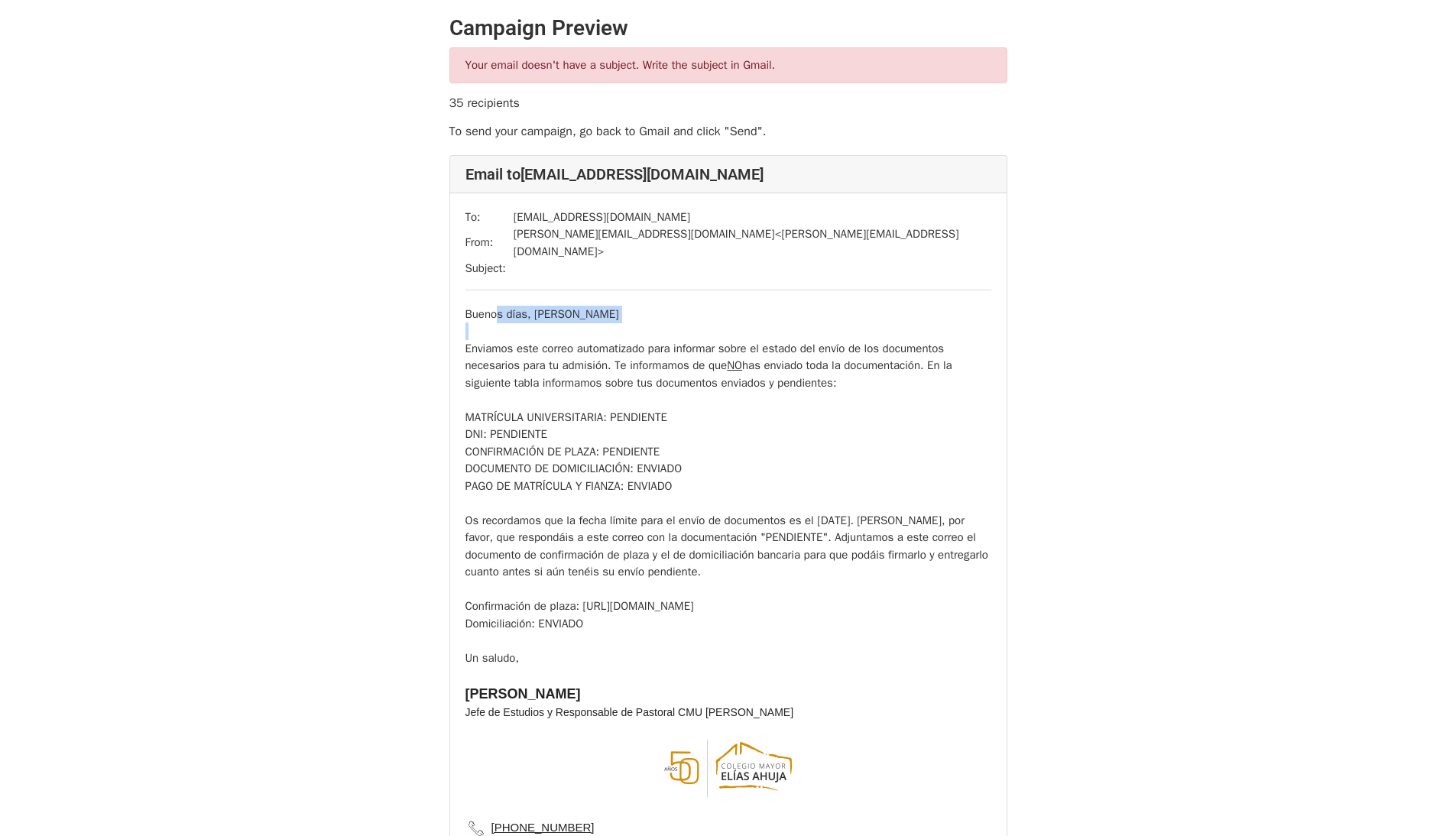 drag, startPoint x: 496, startPoint y: 299, endPoint x: 617, endPoint y: 309, distance: 121.4125 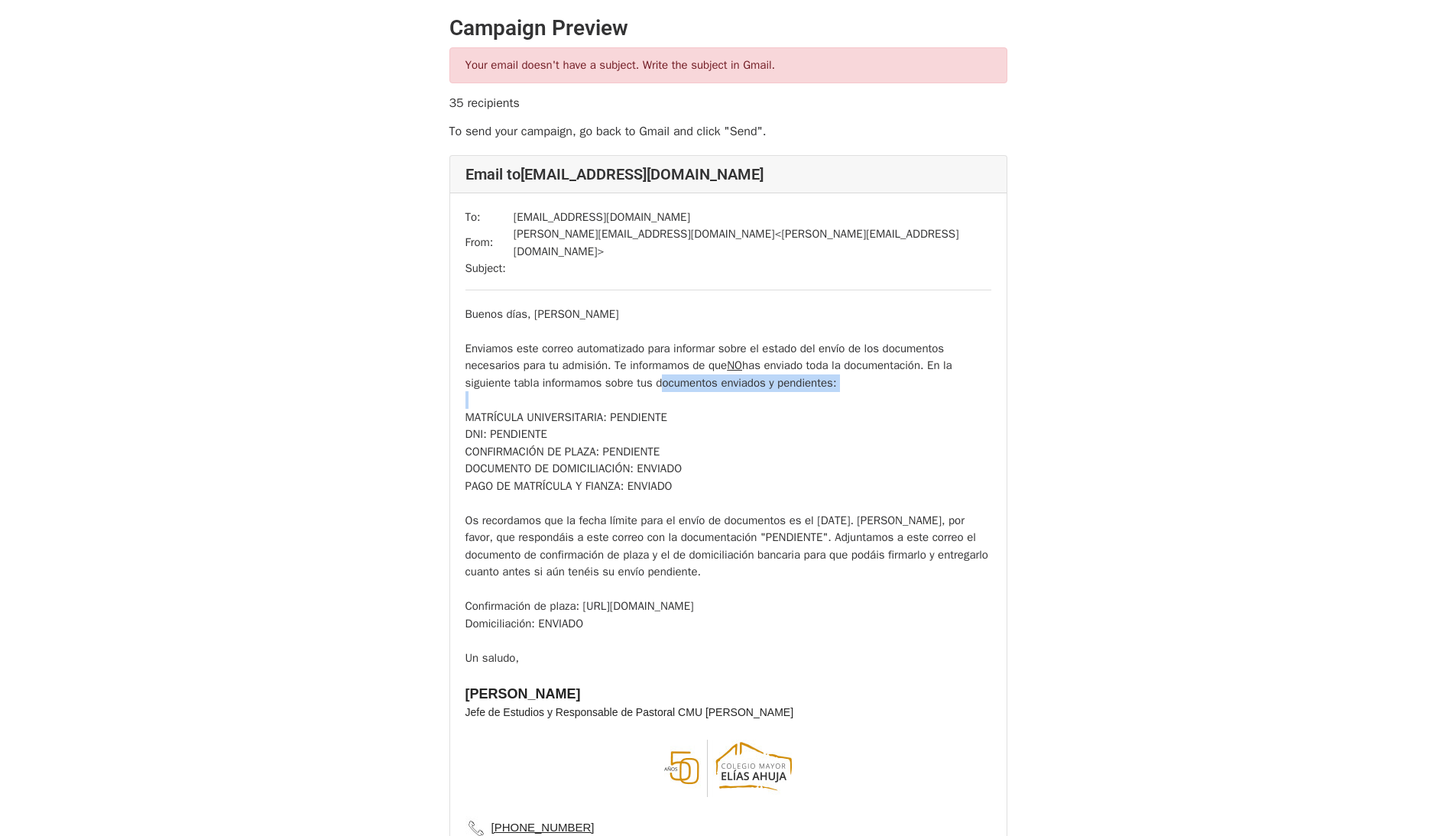 drag, startPoint x: 659, startPoint y: 370, endPoint x: 763, endPoint y: 375, distance: 104.12012 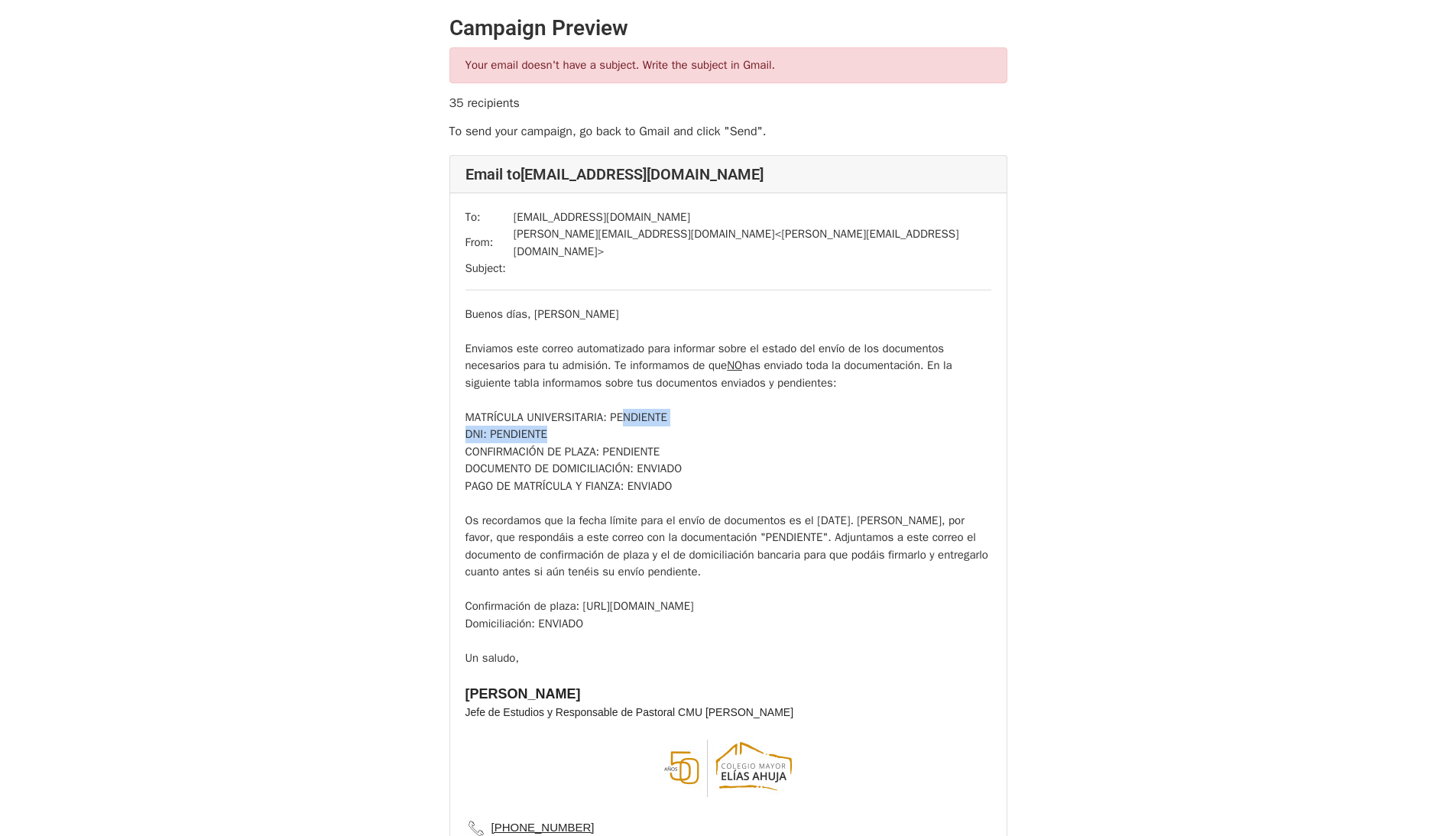 drag, startPoint x: 623, startPoint y: 397, endPoint x: 645, endPoint y: 420, distance: 31.82766 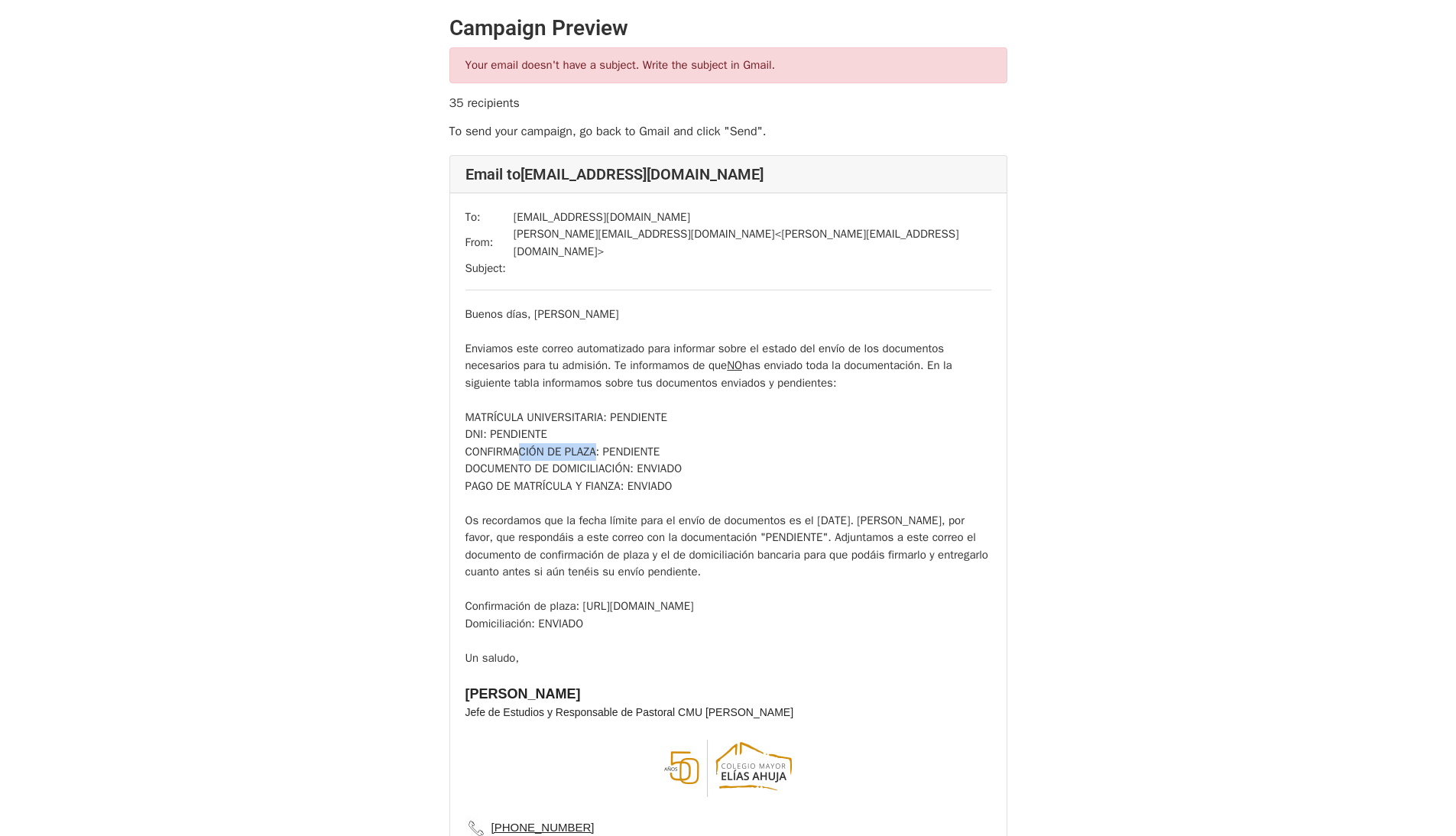 drag, startPoint x: 520, startPoint y: 431, endPoint x: 618, endPoint y: 436, distance: 98.127468 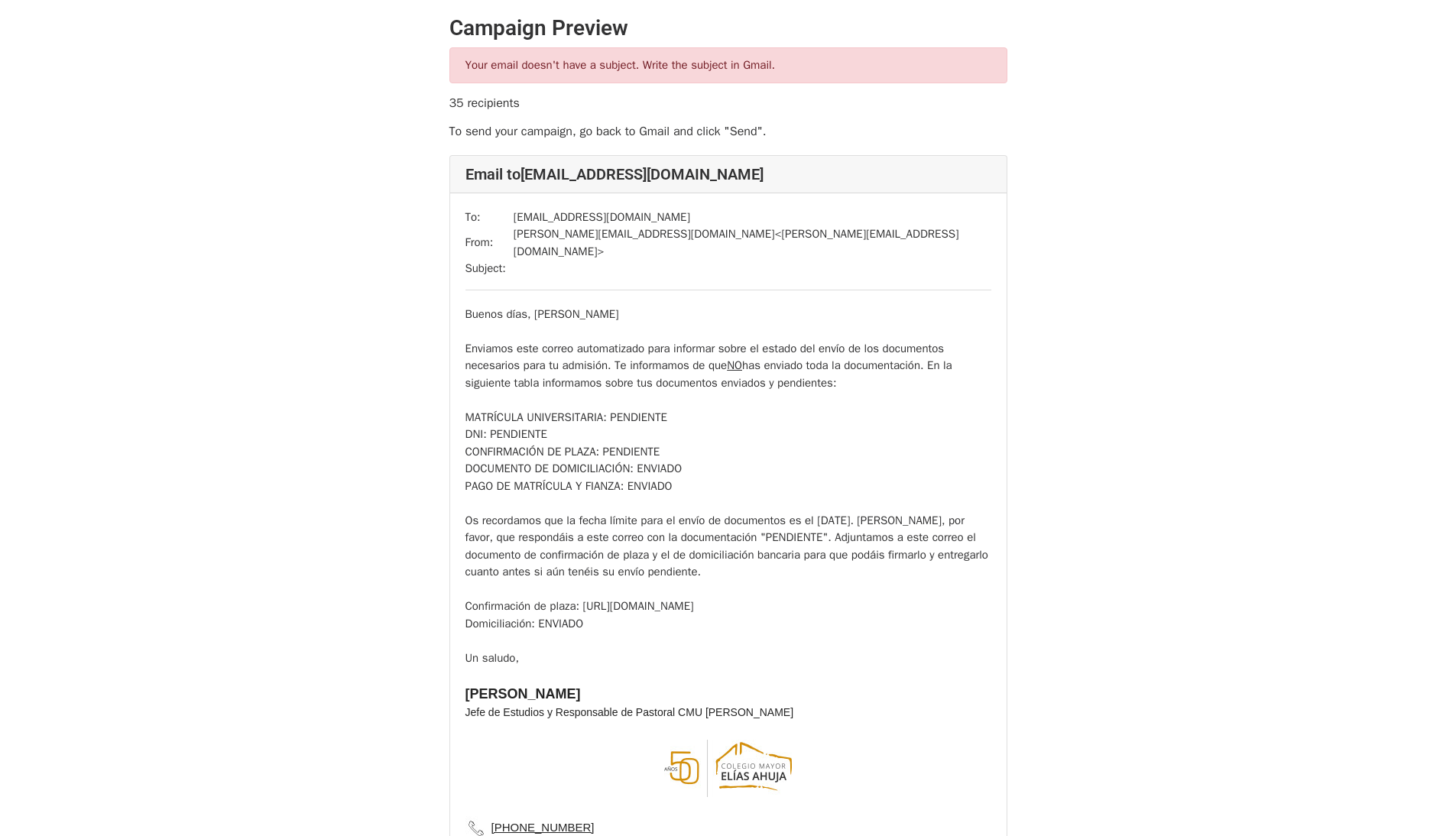 click on "CONFIRMACIÓN DE PLAZA: PENDIENTE" at bounding box center (728, 452) 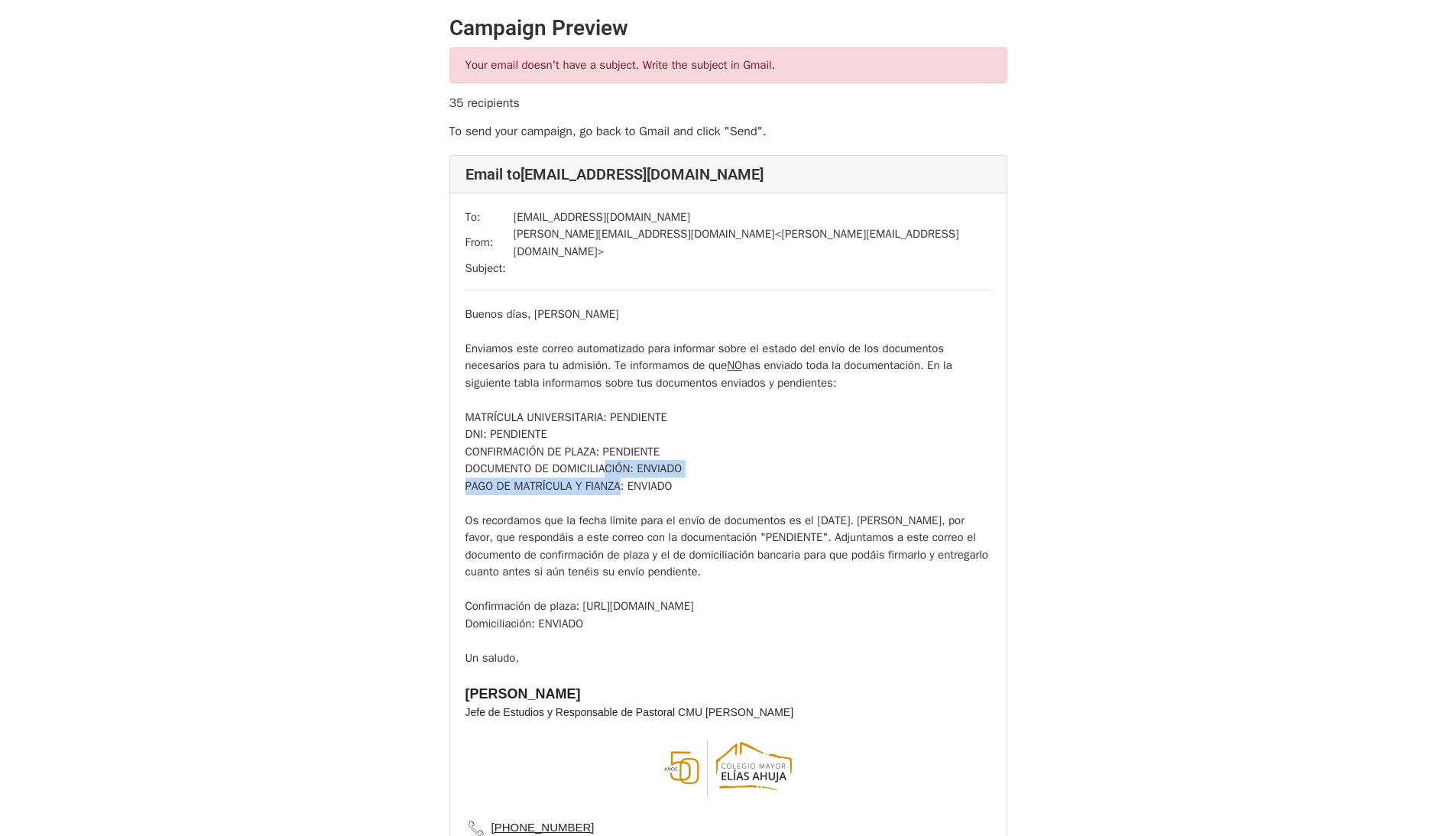 drag, startPoint x: 611, startPoint y: 449, endPoint x: 626, endPoint y: 467, distance: 23.430749 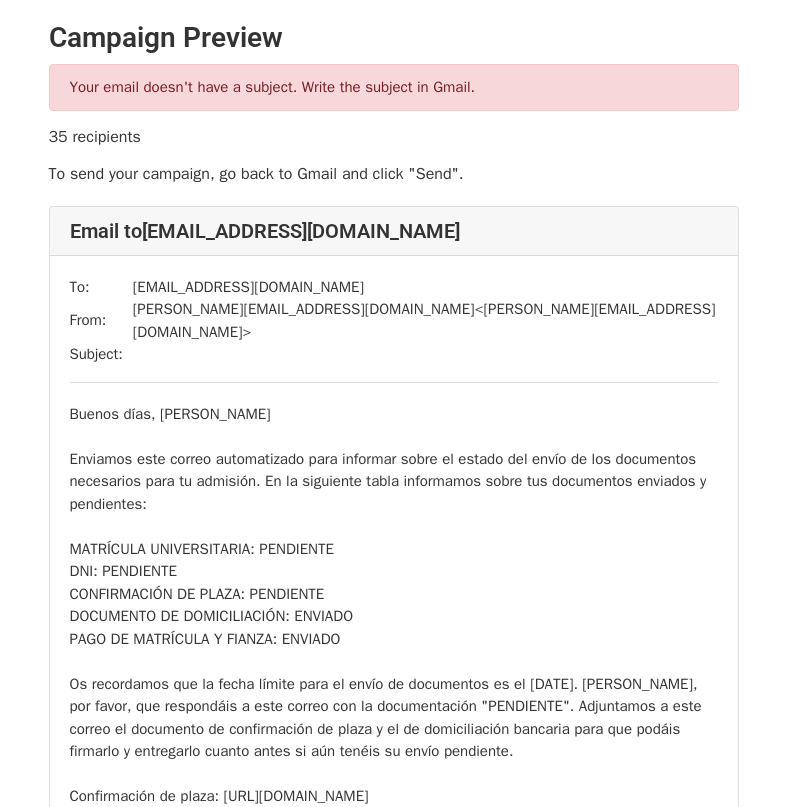 scroll, scrollTop: 0, scrollLeft: 0, axis: both 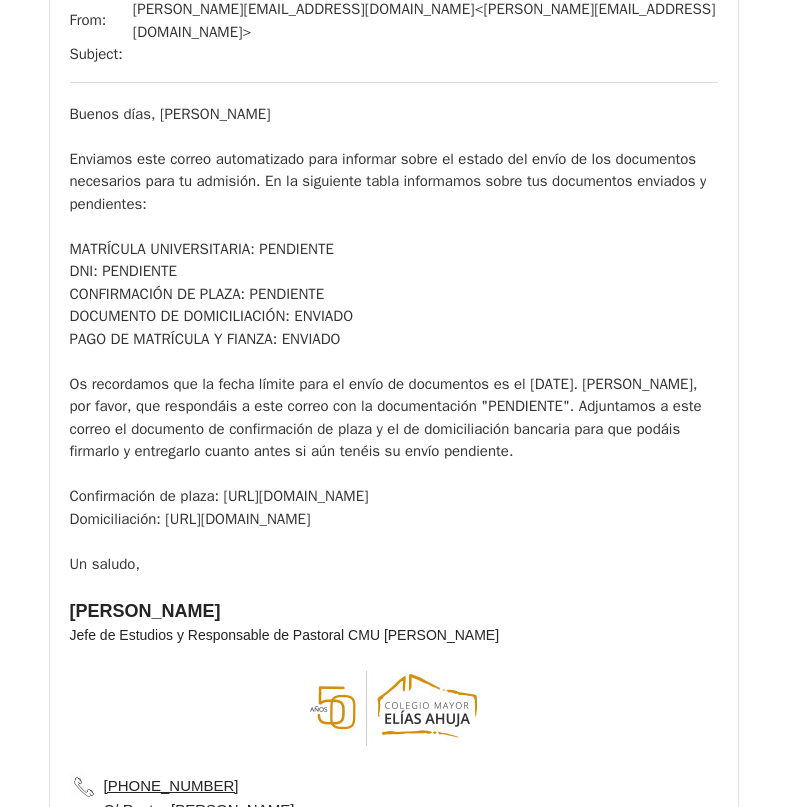 click on "Domiciliación: [URL][DOMAIN_NAME]" at bounding box center (394, 519) 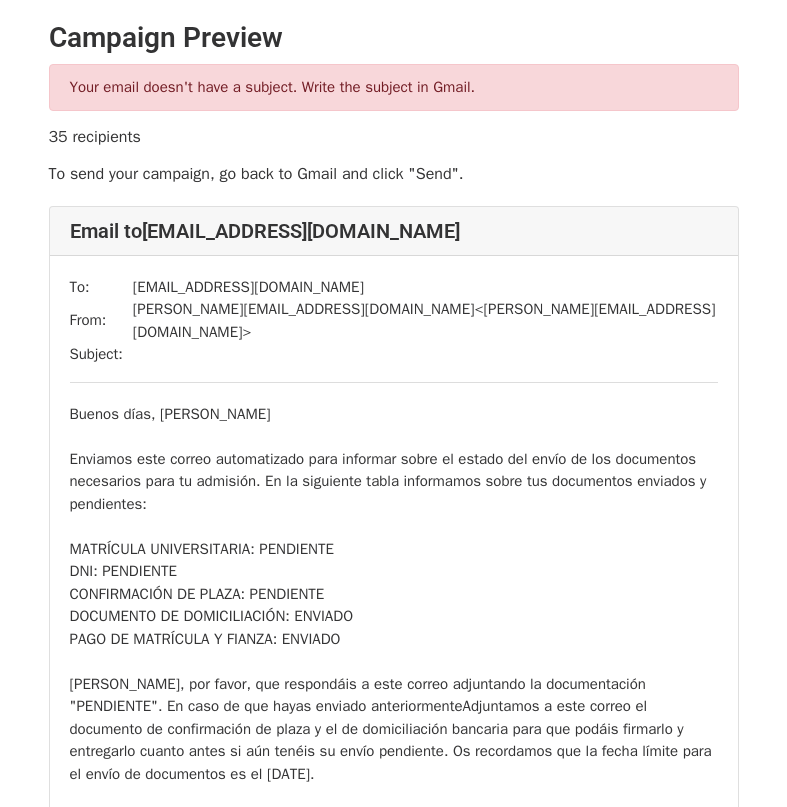 scroll, scrollTop: 0, scrollLeft: 0, axis: both 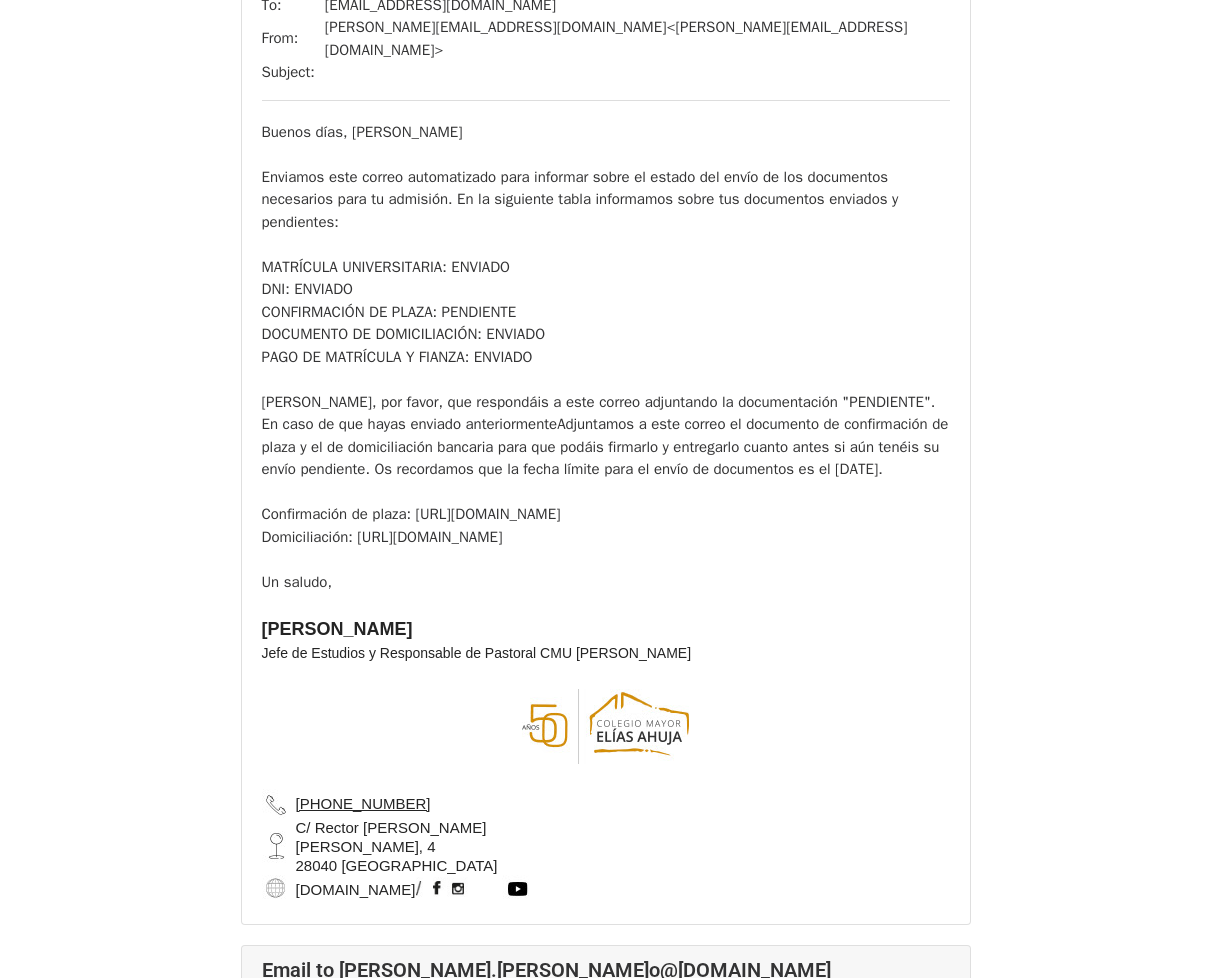 drag, startPoint x: 406, startPoint y: 481, endPoint x: 417, endPoint y: 471, distance: 14.866069 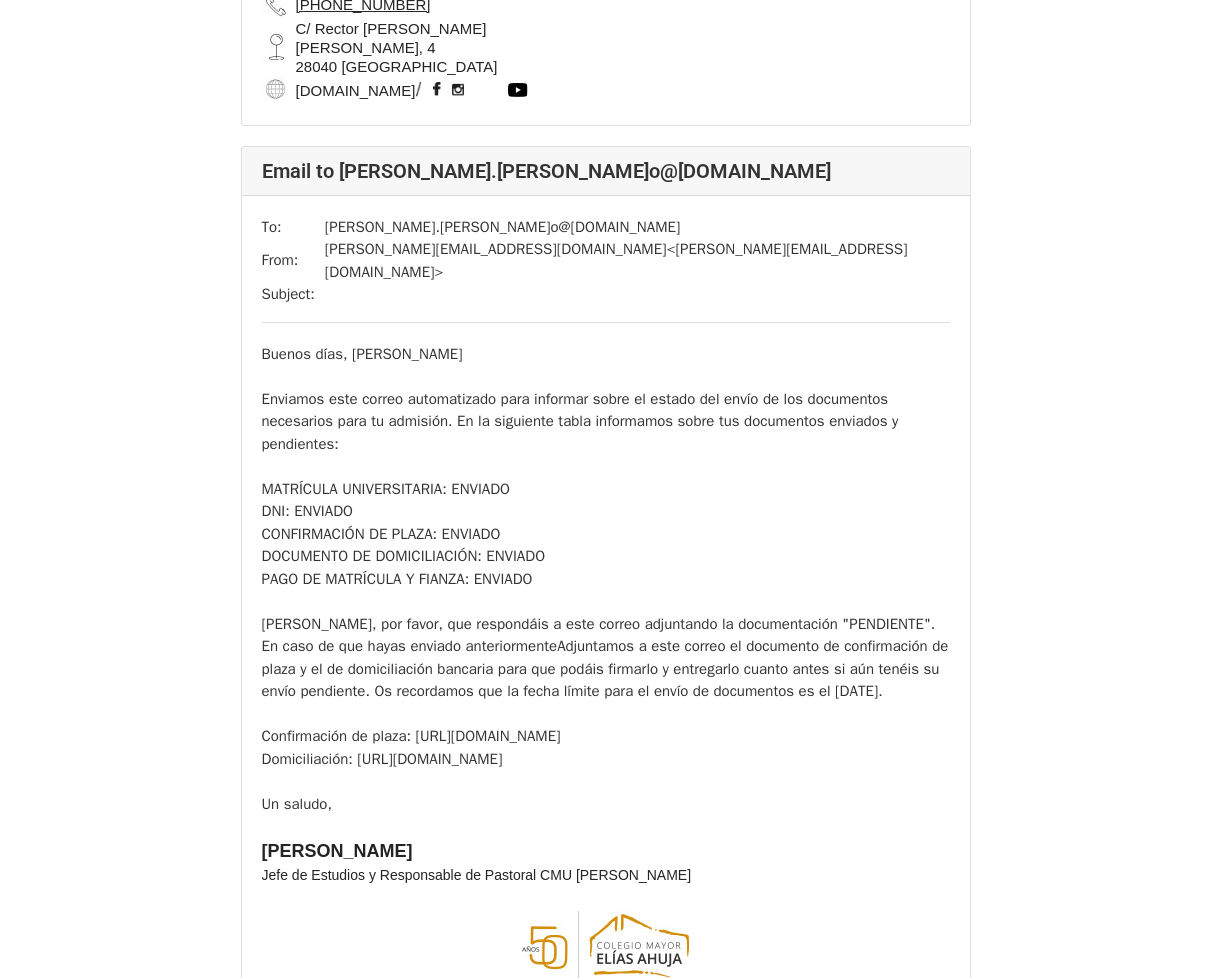 scroll, scrollTop: 2100, scrollLeft: 0, axis: vertical 